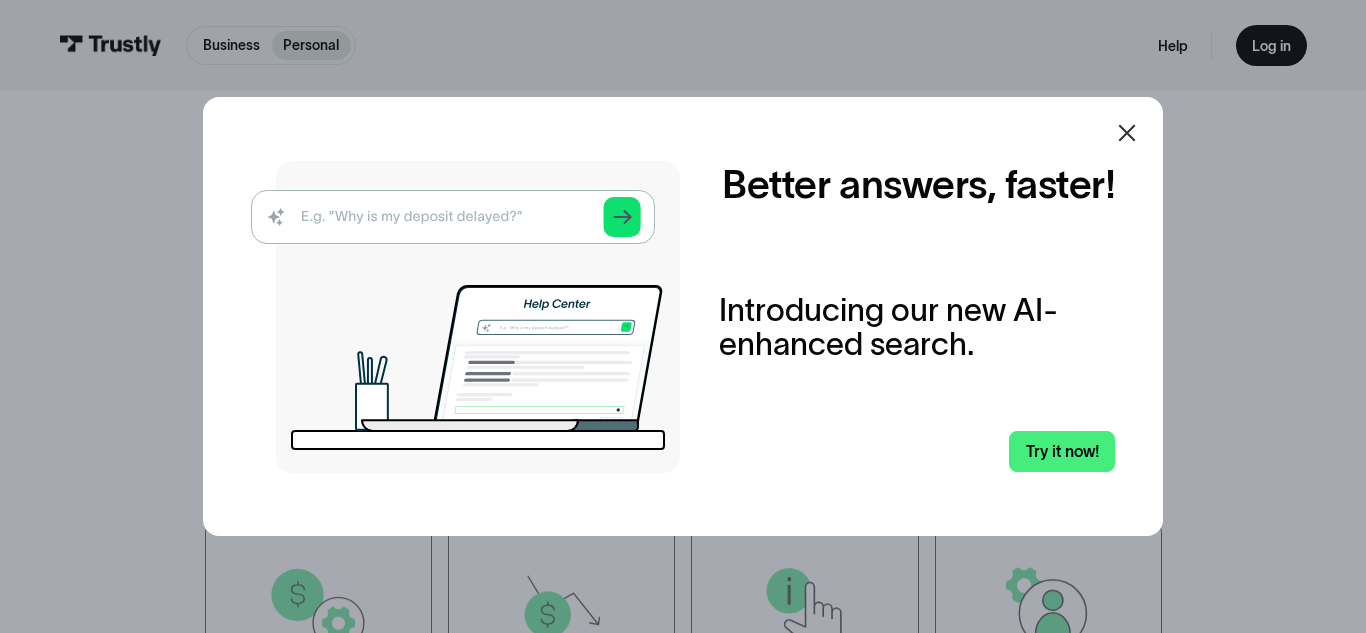 scroll, scrollTop: 0, scrollLeft: 0, axis: both 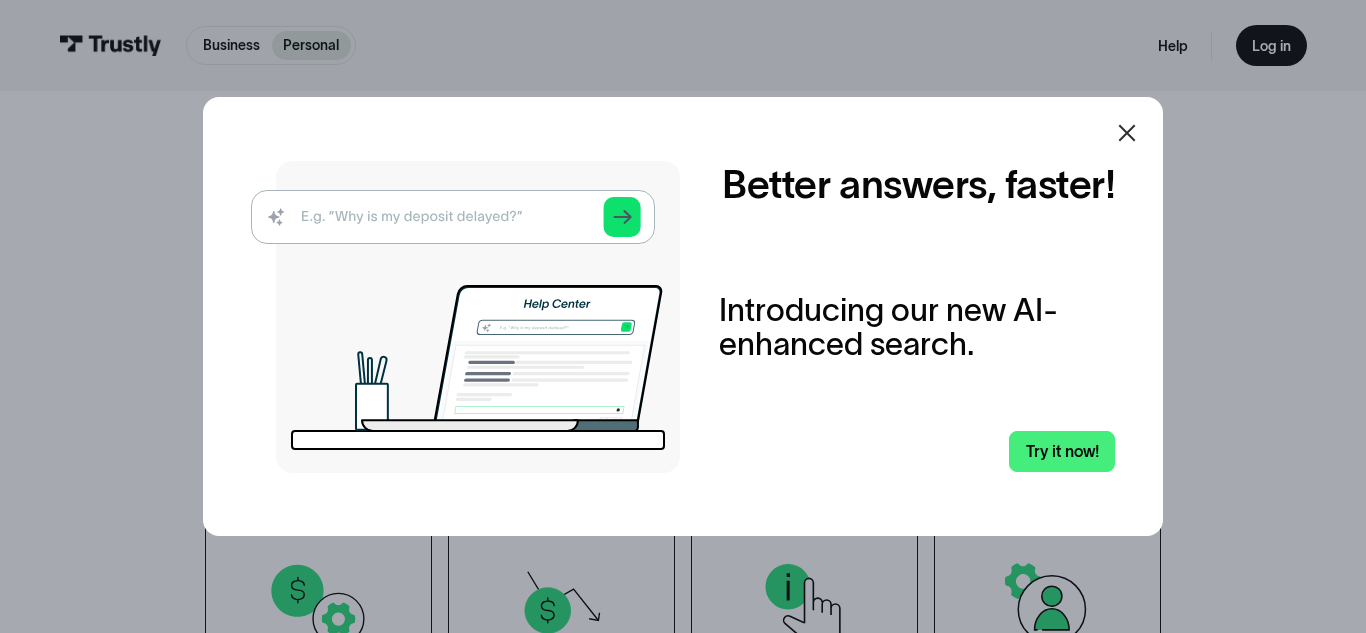 click at bounding box center (1127, 133) 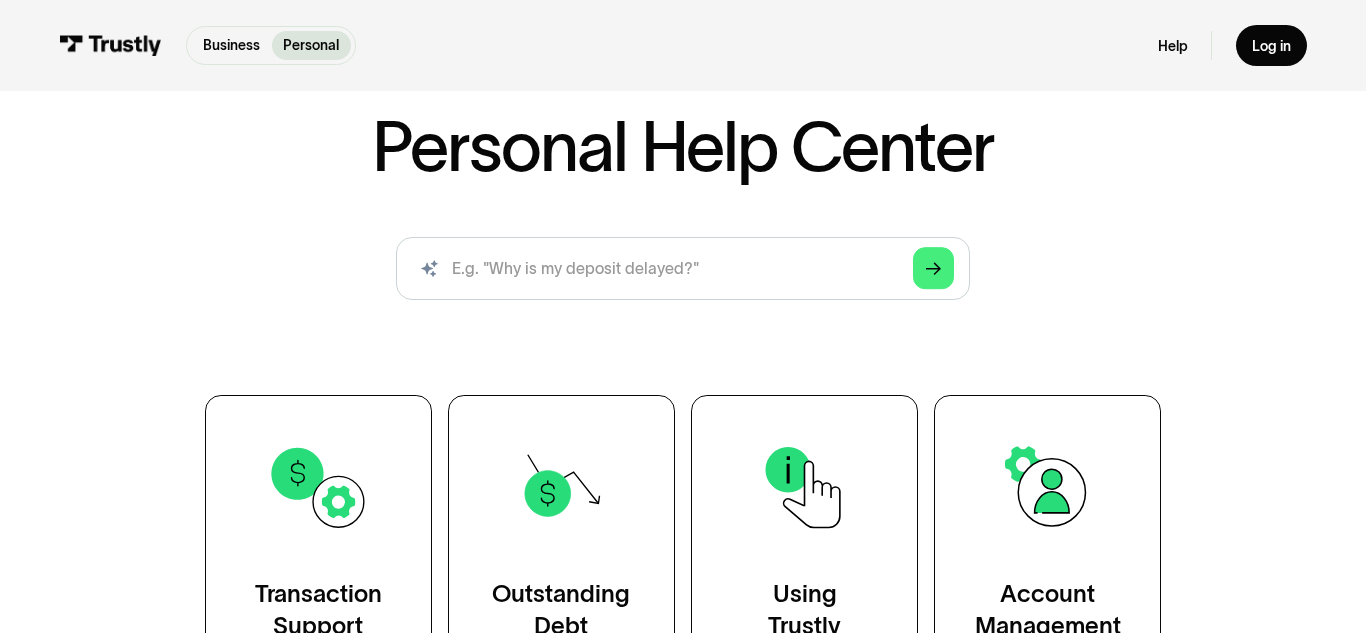 scroll, scrollTop: 317, scrollLeft: 0, axis: vertical 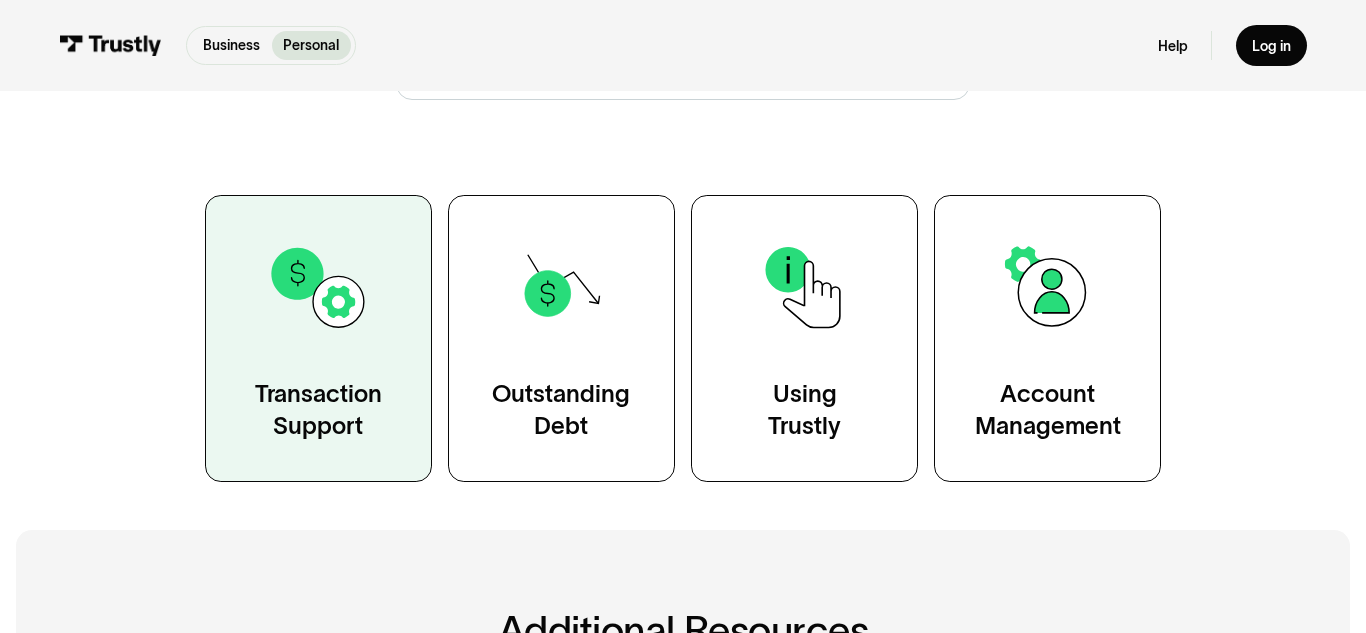 click at bounding box center (318, 287) 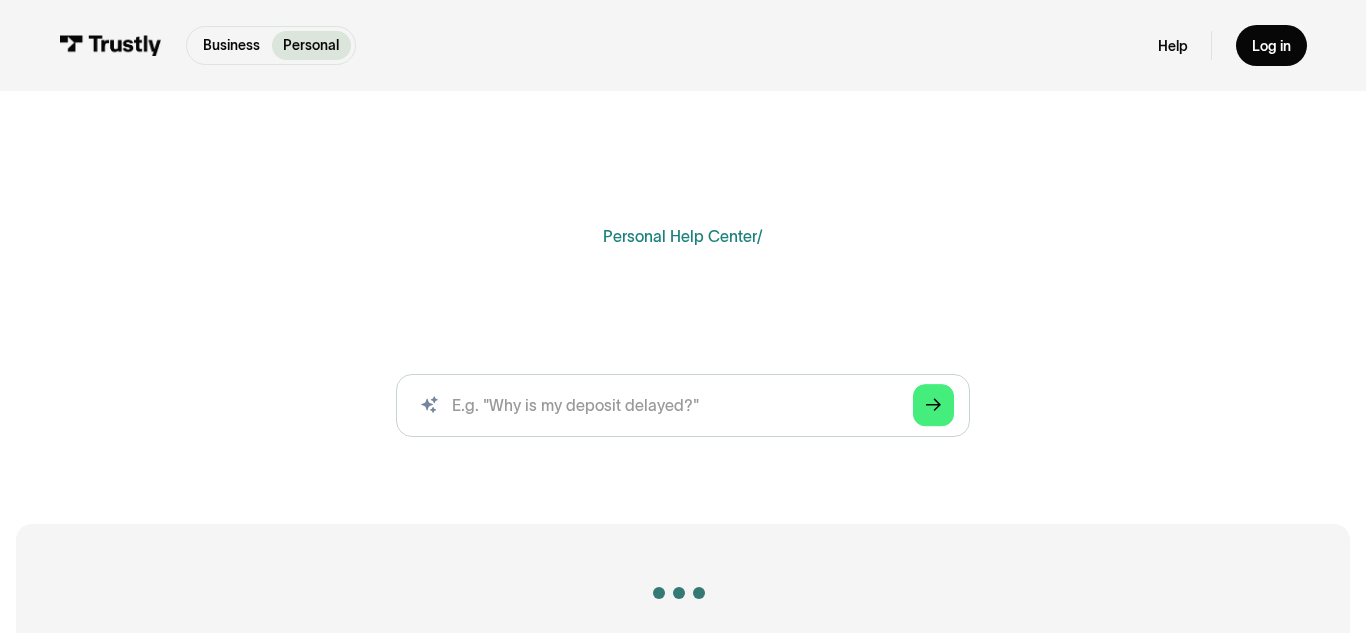 scroll, scrollTop: 0, scrollLeft: 0, axis: both 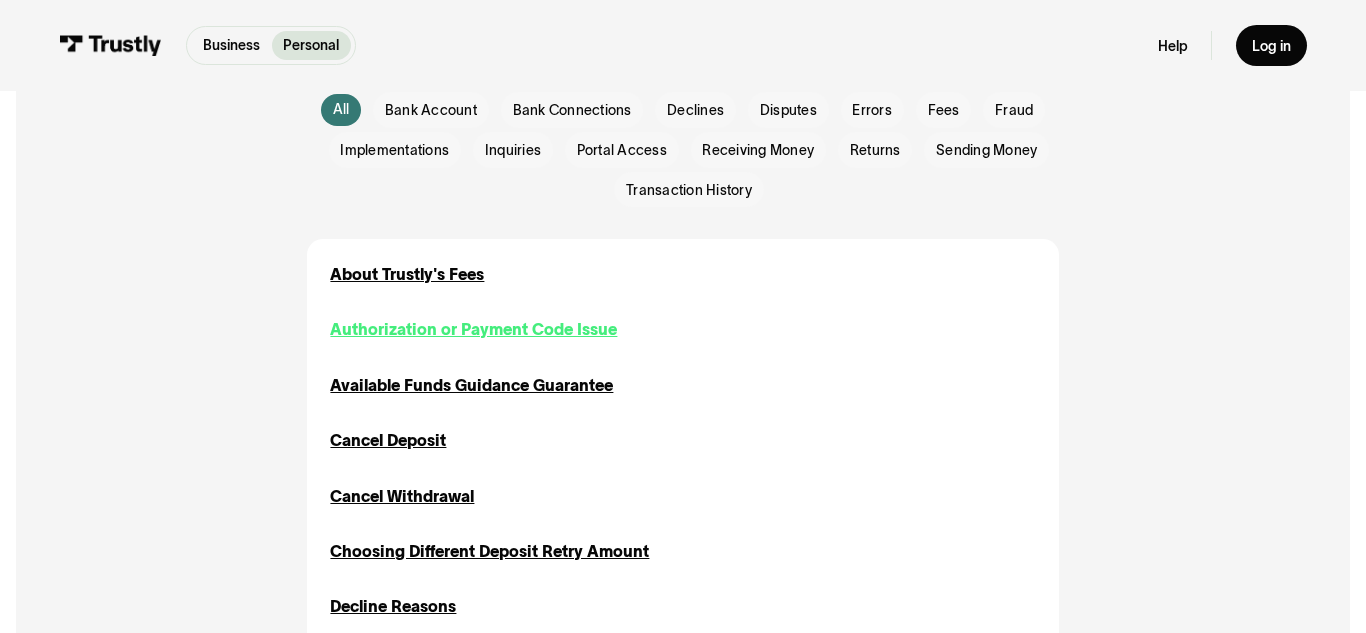 click on "Authorization or Payment Code Issue" at bounding box center (473, 330) 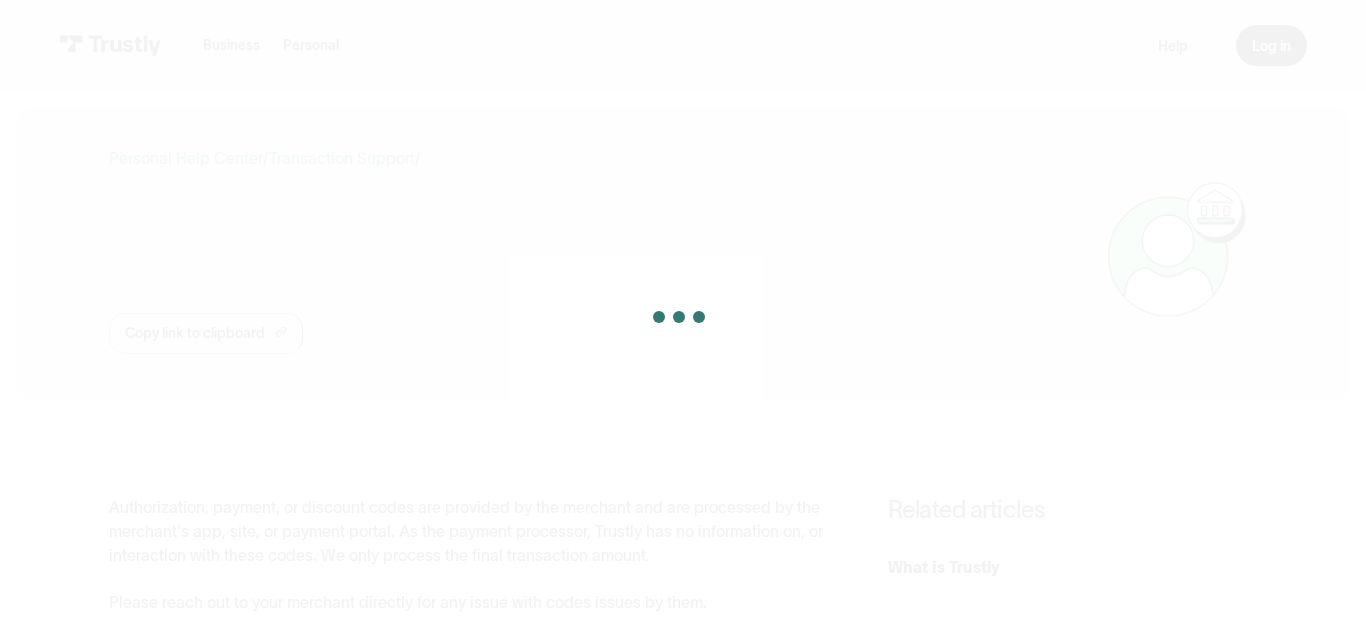 scroll, scrollTop: 0, scrollLeft: 0, axis: both 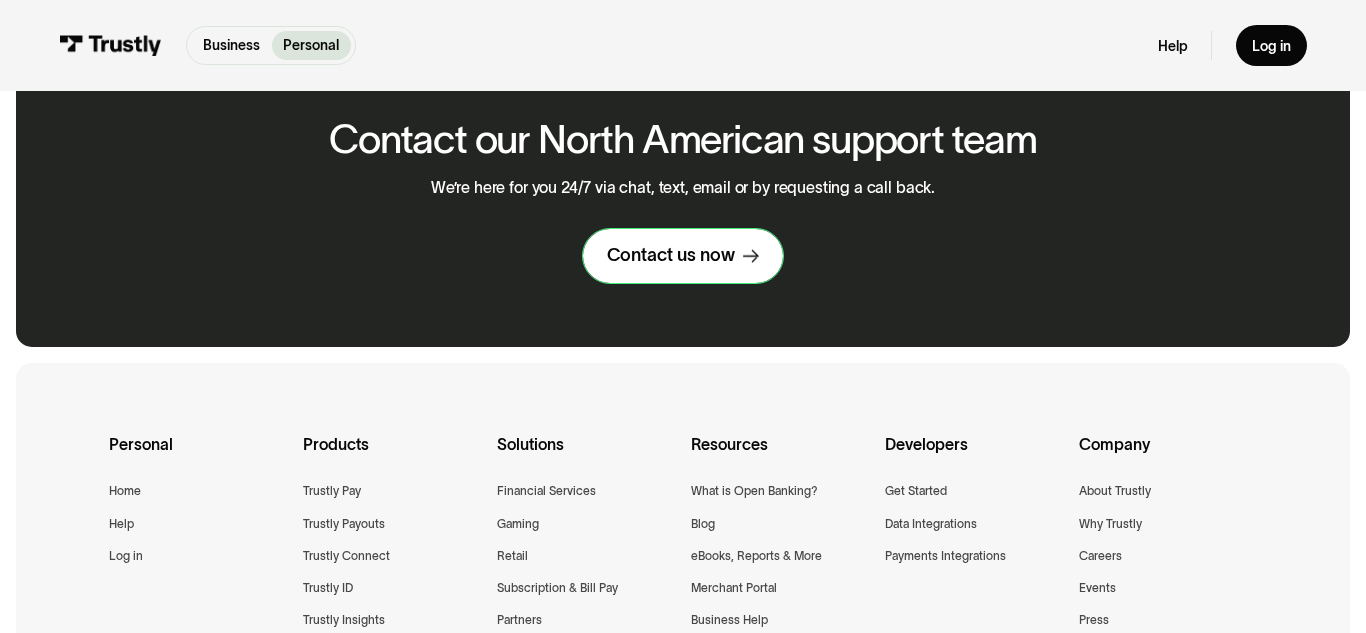 click on "Contact us now" at bounding box center (671, 255) 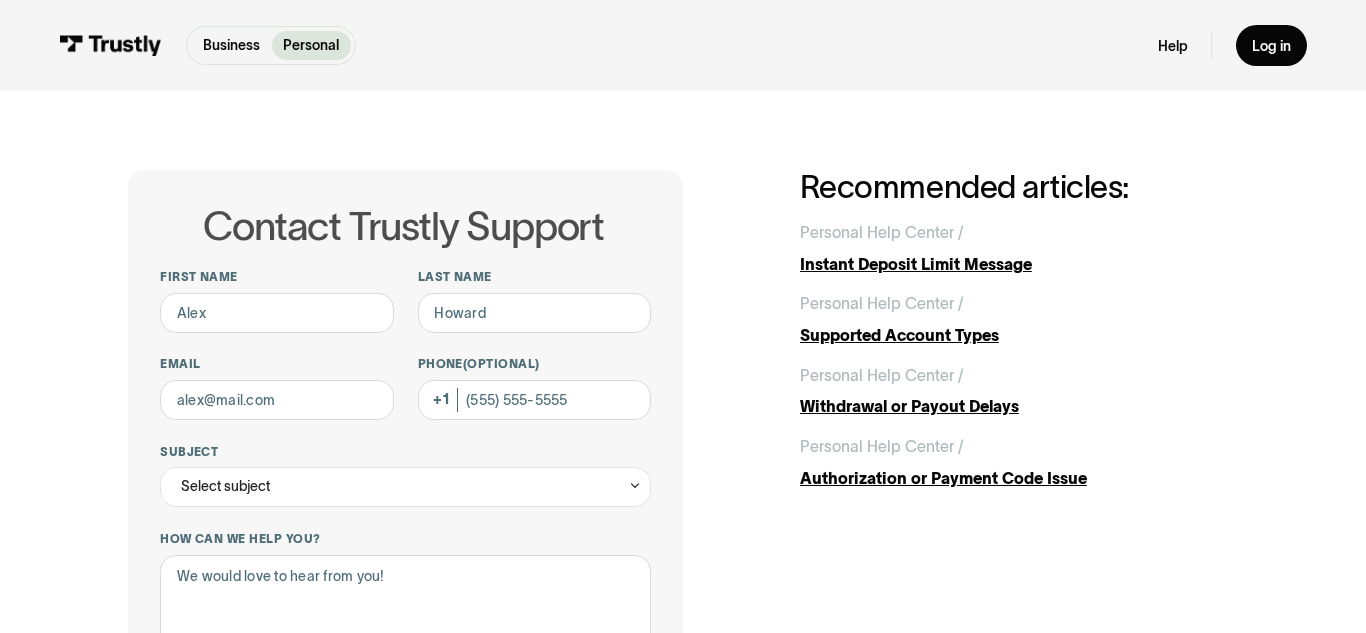 scroll, scrollTop: 0, scrollLeft: 0, axis: both 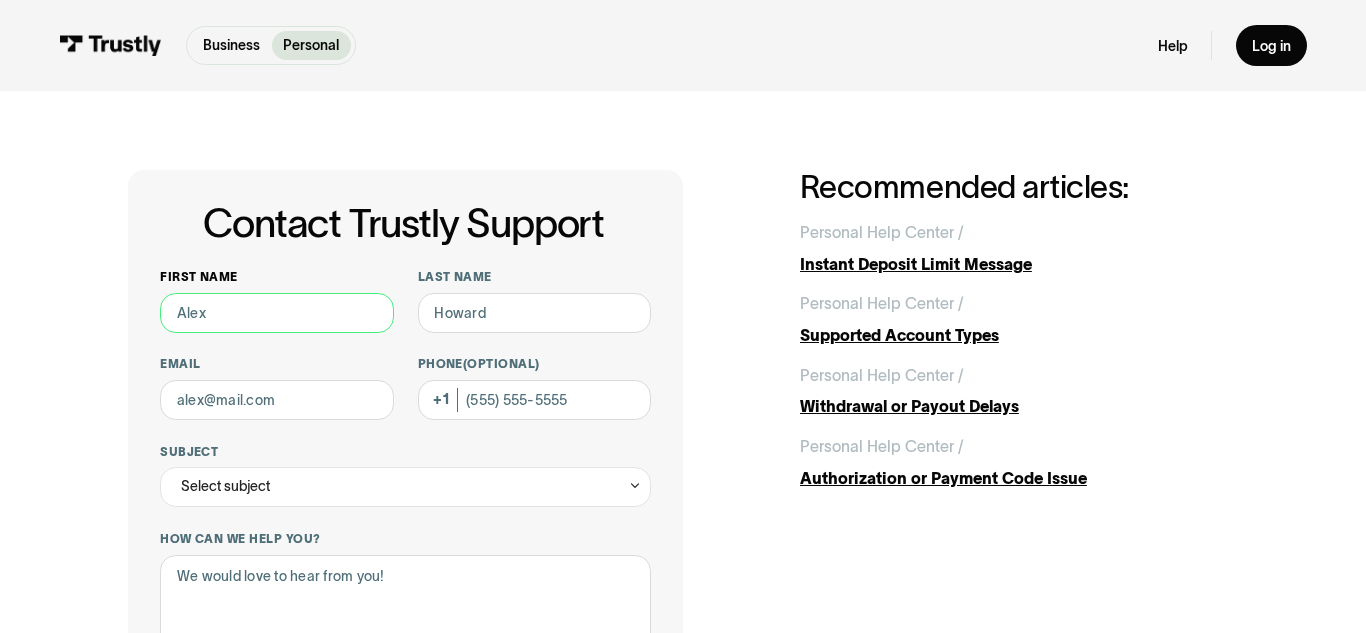 click on "First name" at bounding box center [277, 313] 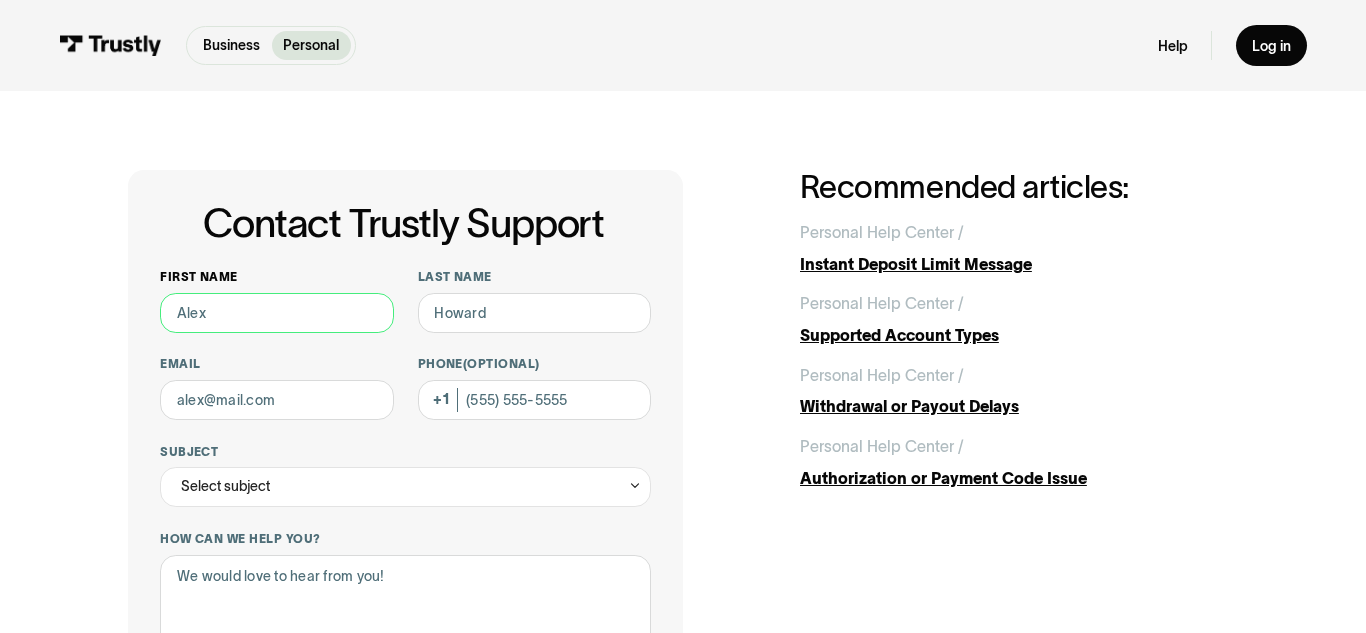 type on "[FIRST]" 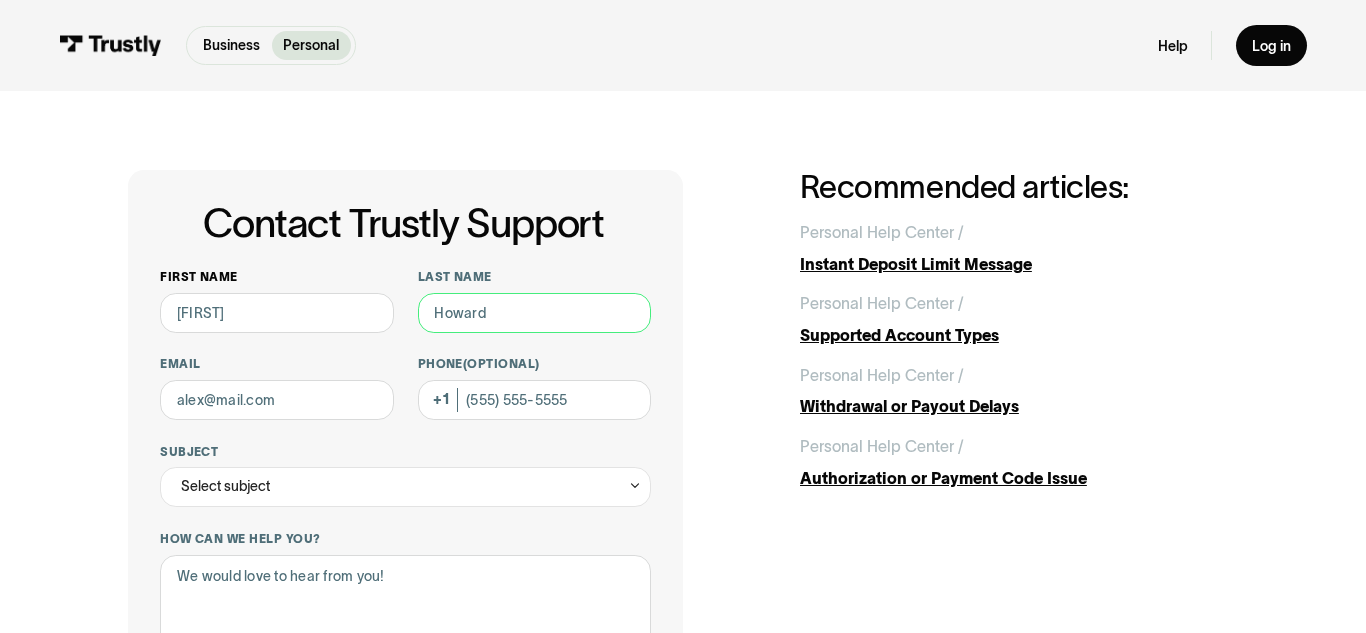 type on "[LAST]" 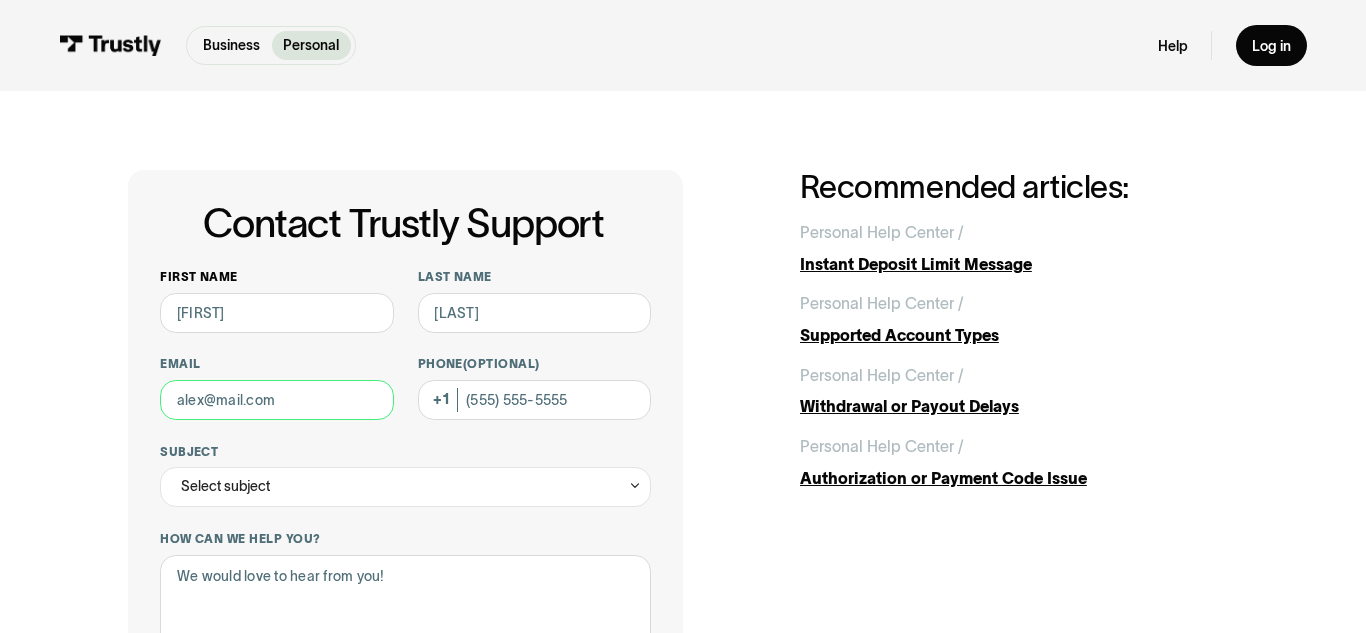type on "[EMAIL]" 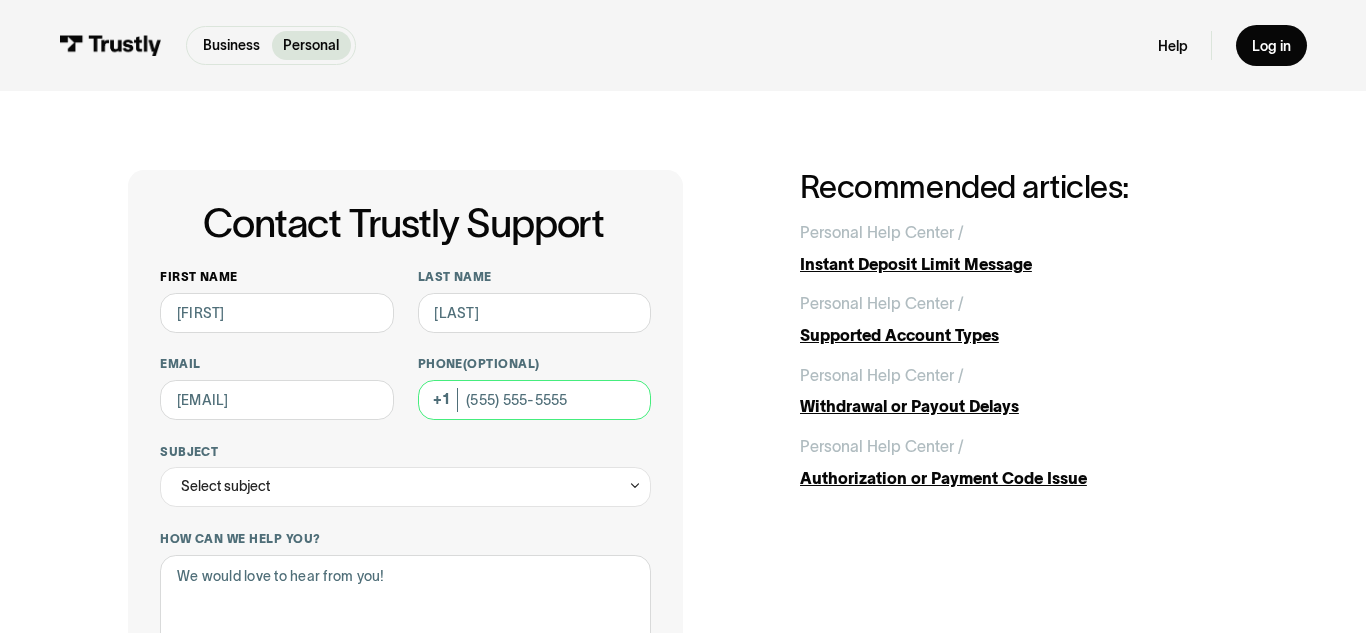 type on "[PHONE]" 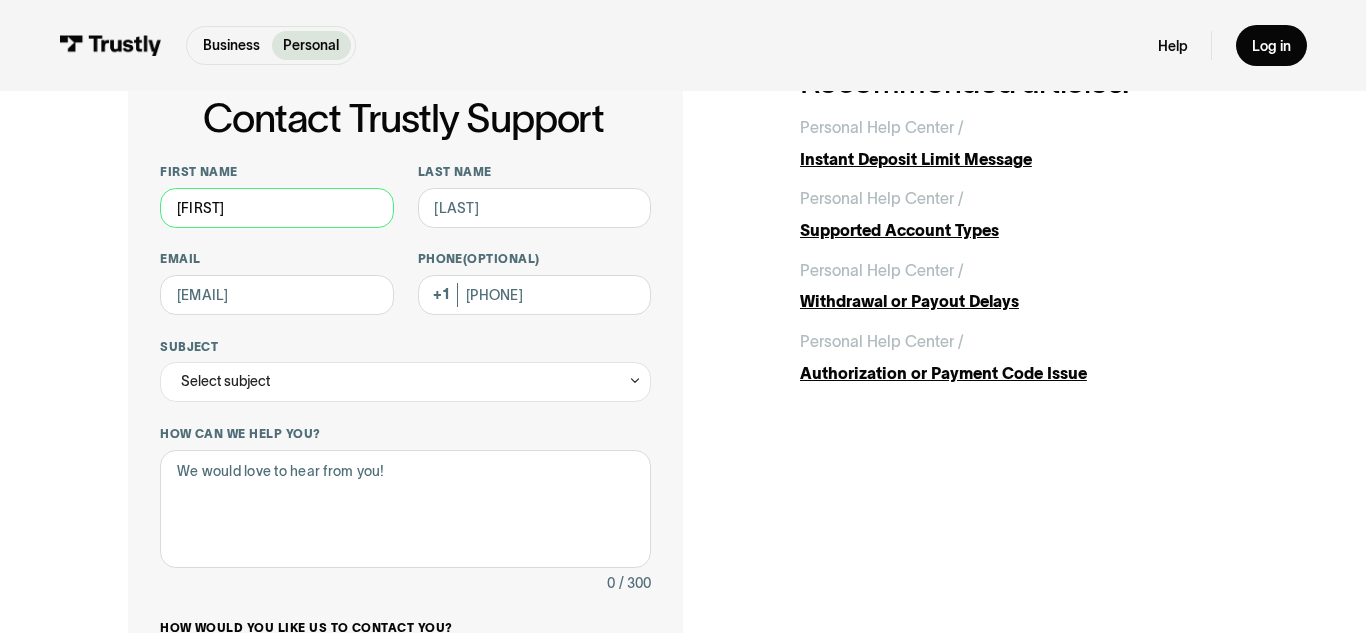 scroll, scrollTop: 145, scrollLeft: 0, axis: vertical 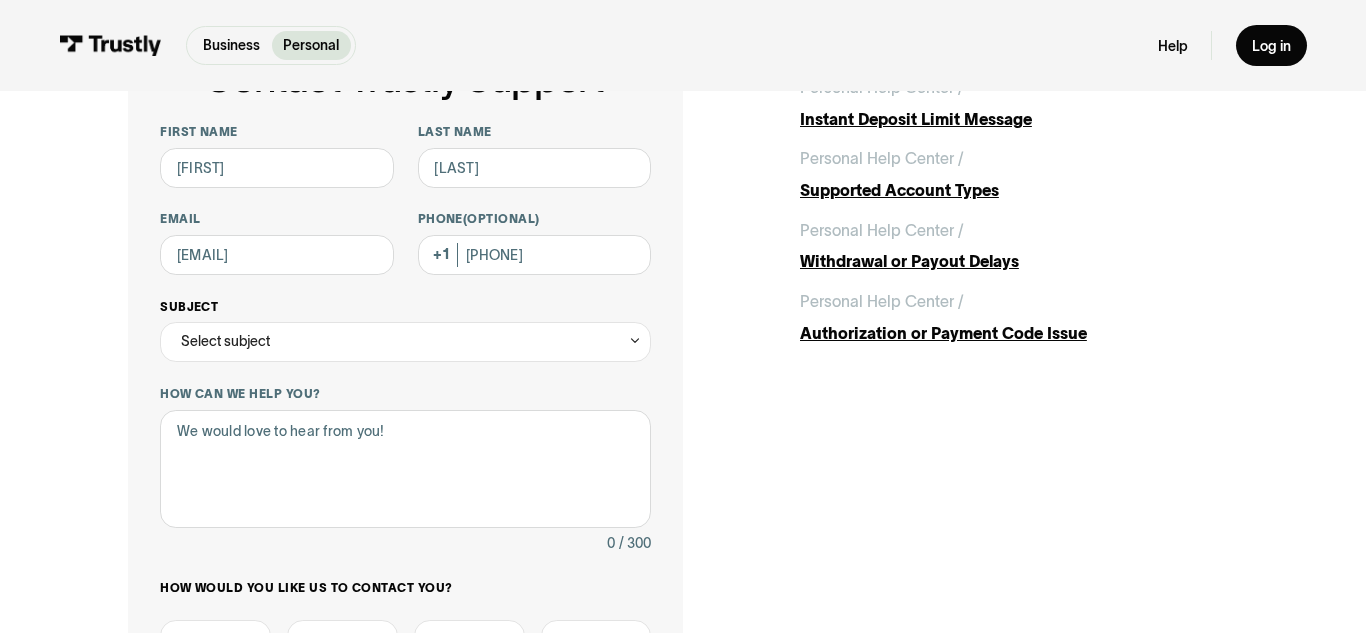 click at bounding box center [635, 340] 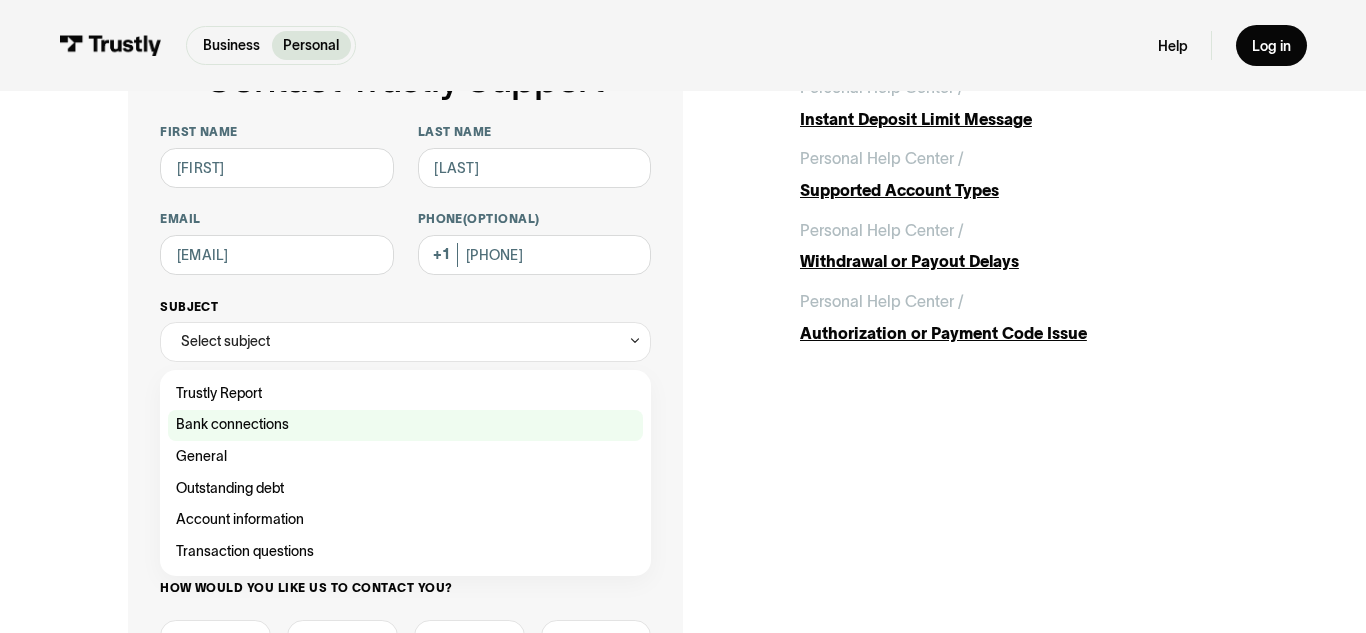click at bounding box center [405, 394] 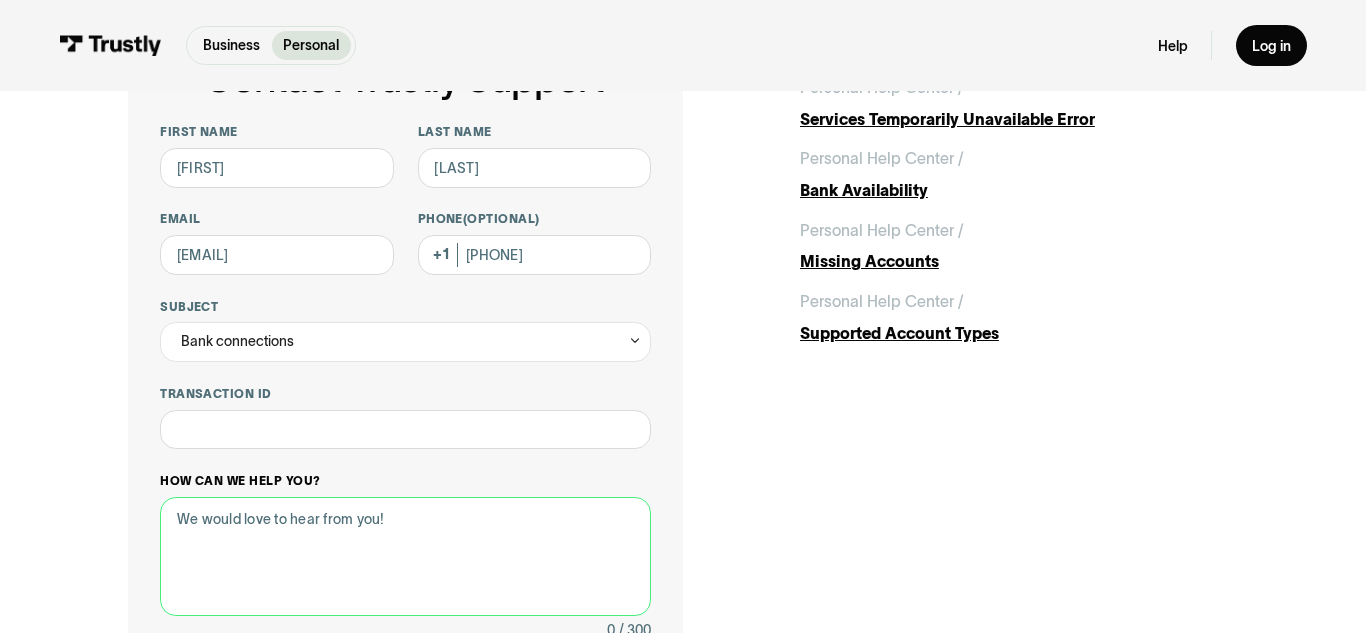 click on "How can we help you?" at bounding box center (405, 556) 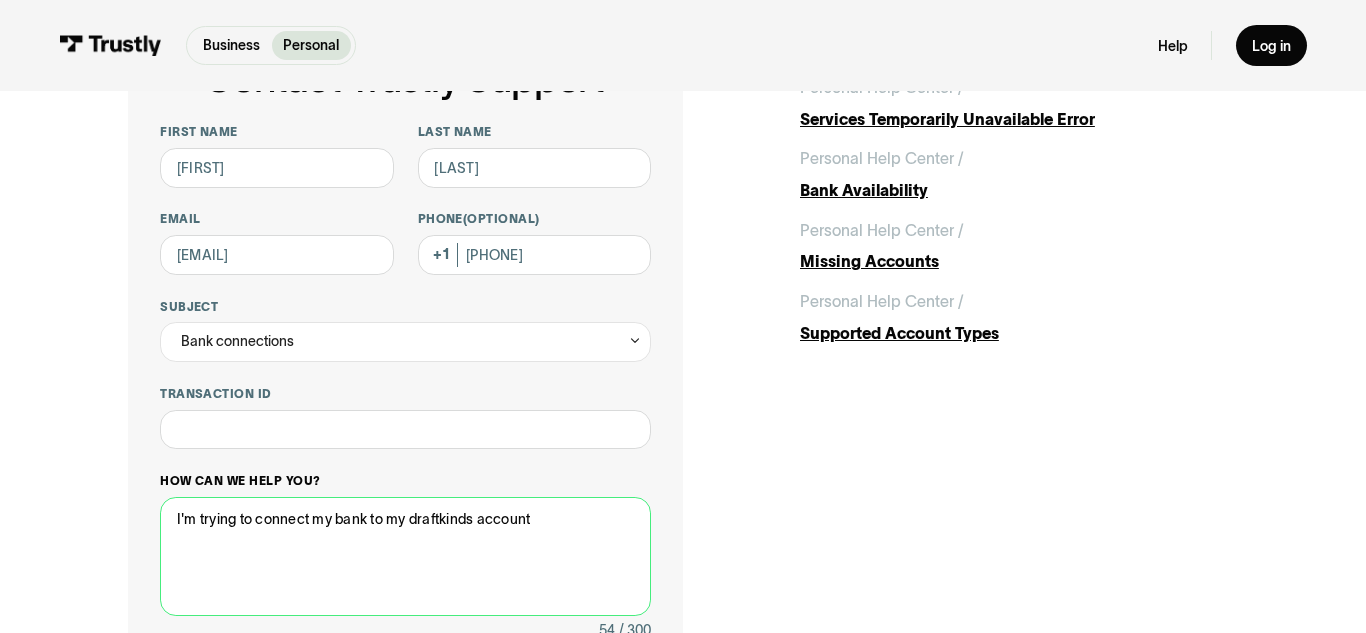 click on "I'm trying to connect my bank to my draftkinds account" at bounding box center [405, 556] 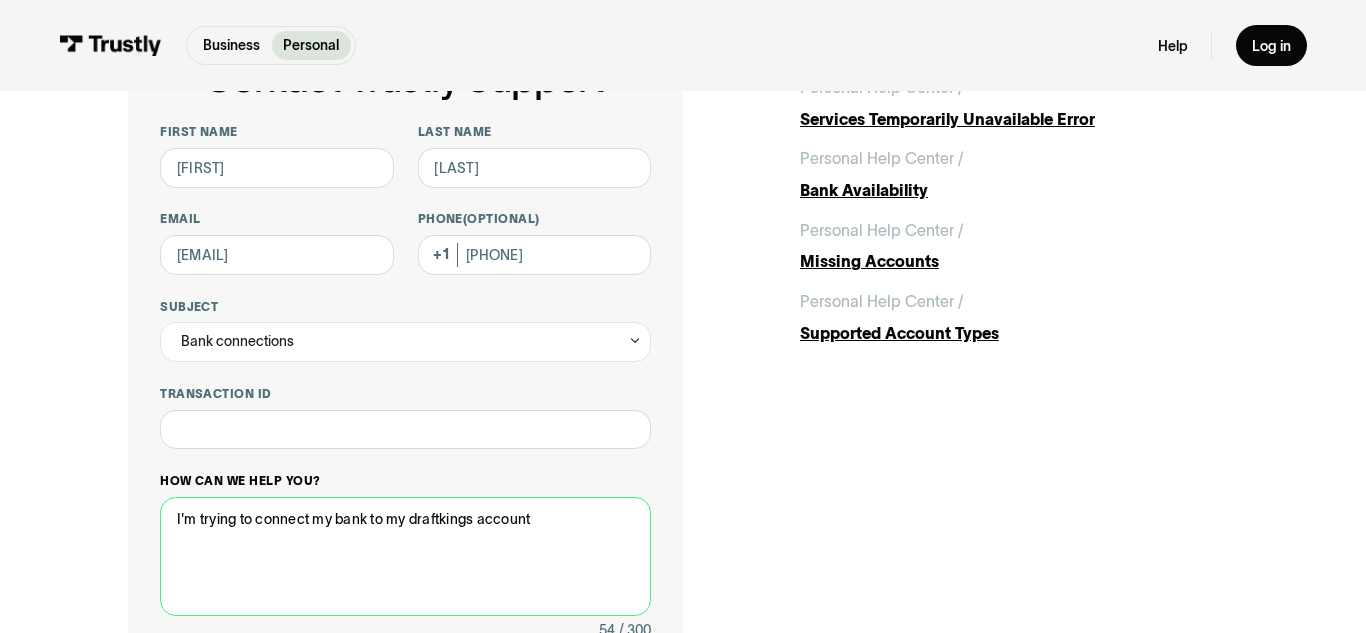 click on "I'm trying to connect my bank to my draftkings account" at bounding box center [405, 556] 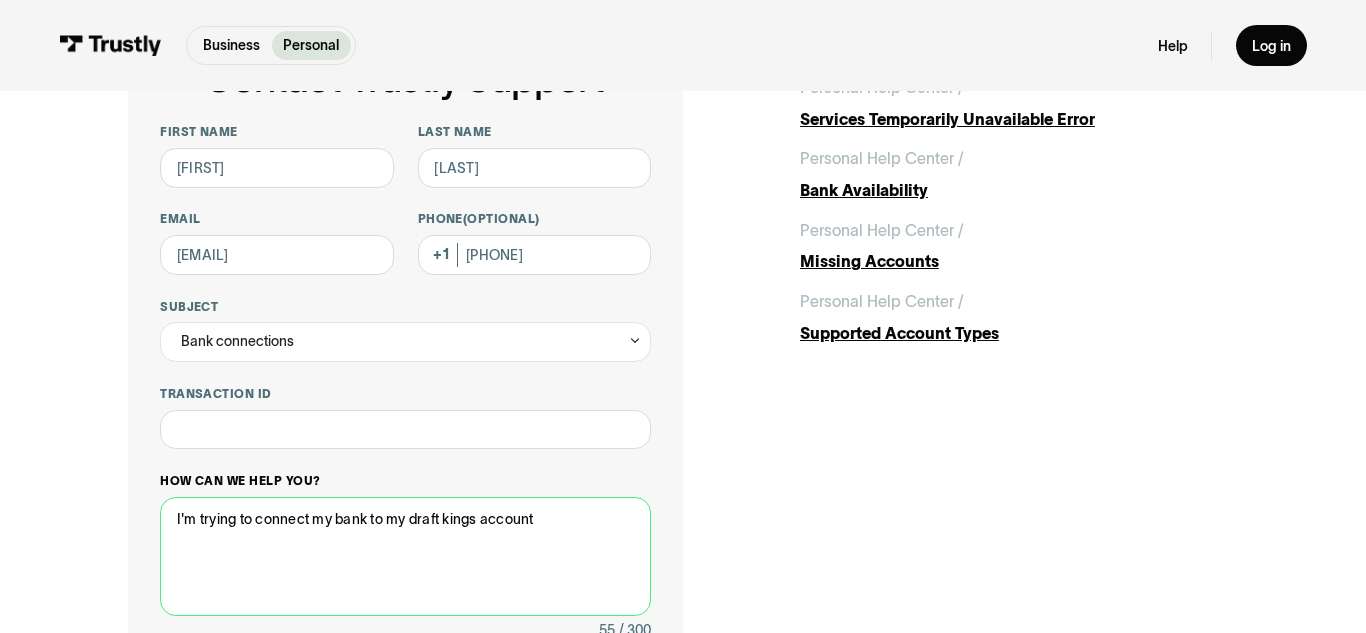 click on "I'm trying to connect my bank to my draft kings account" at bounding box center (405, 556) 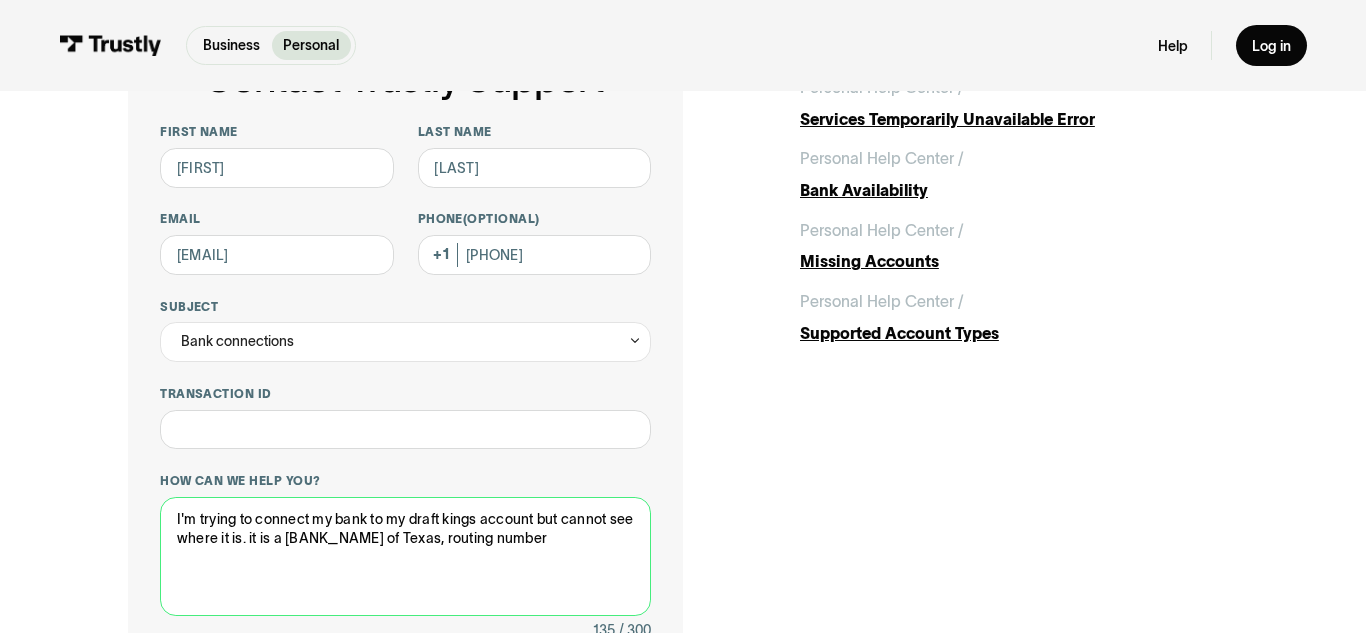 paste on "[ROUTING_NUMBER]" 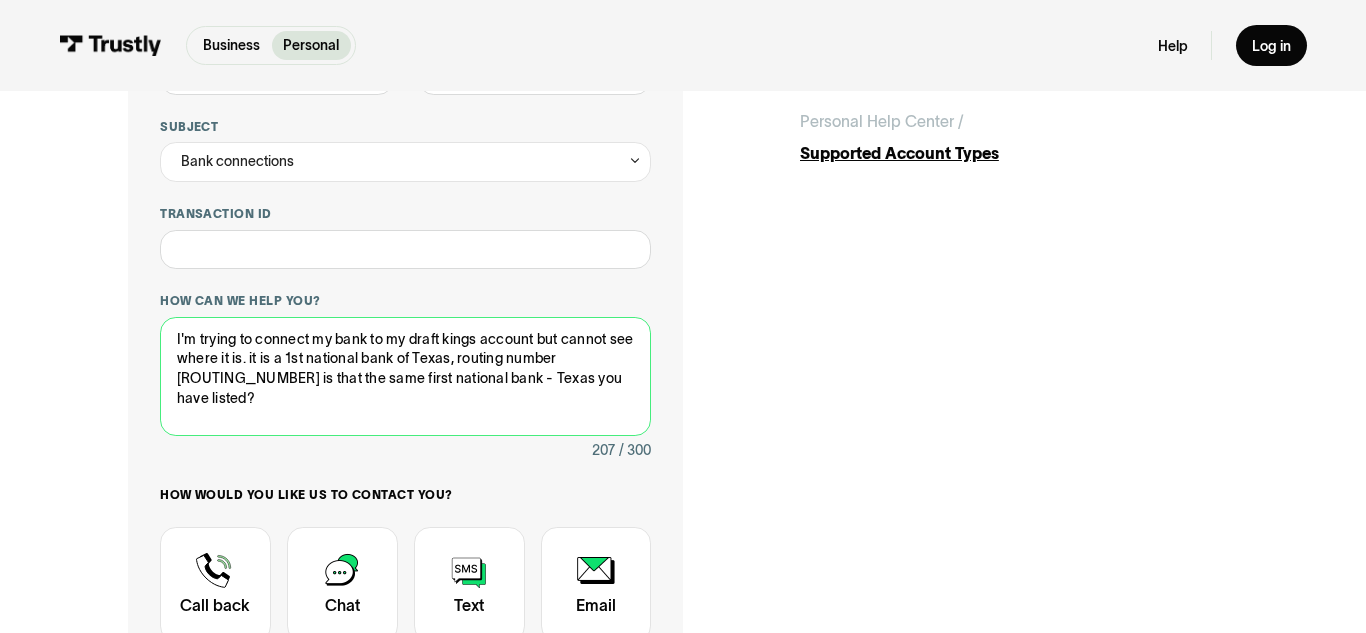 scroll, scrollTop: 448, scrollLeft: 0, axis: vertical 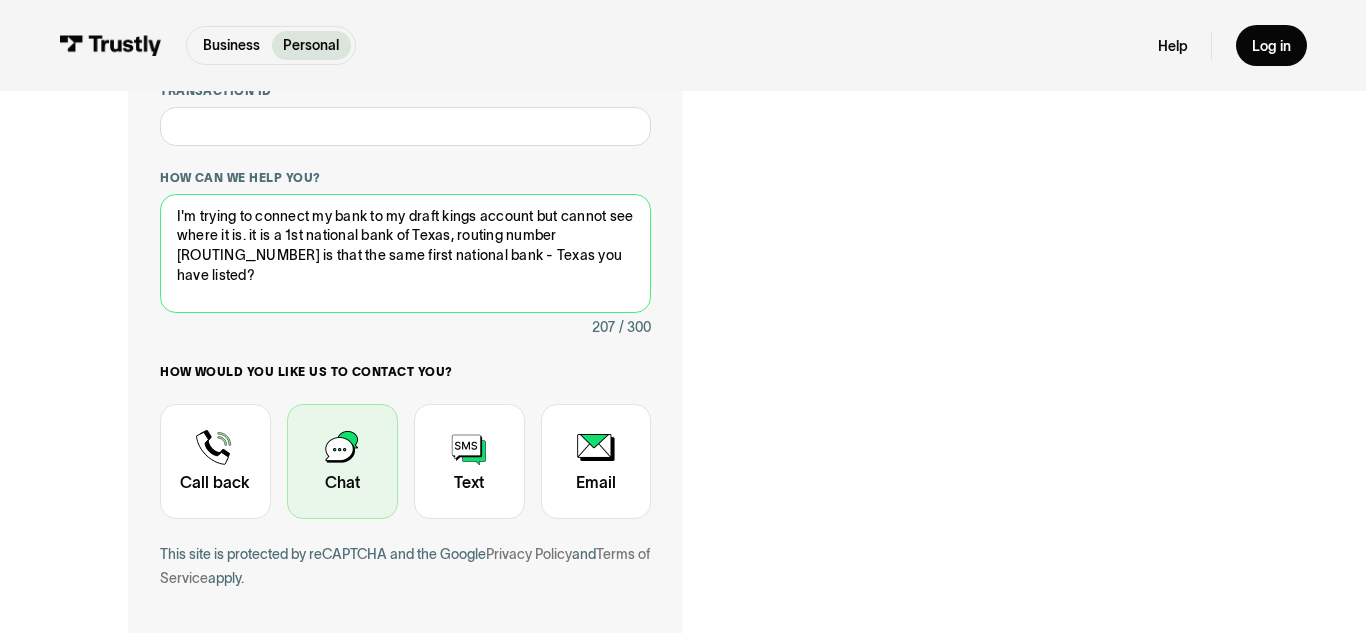 type on "I'm trying to connect my bank to my draft kings account but cannot see where it is. it is a 1st national bank of Texas, routing number [ROUTING_NUMBER] is that the same first national bank - Texas you have listed?" 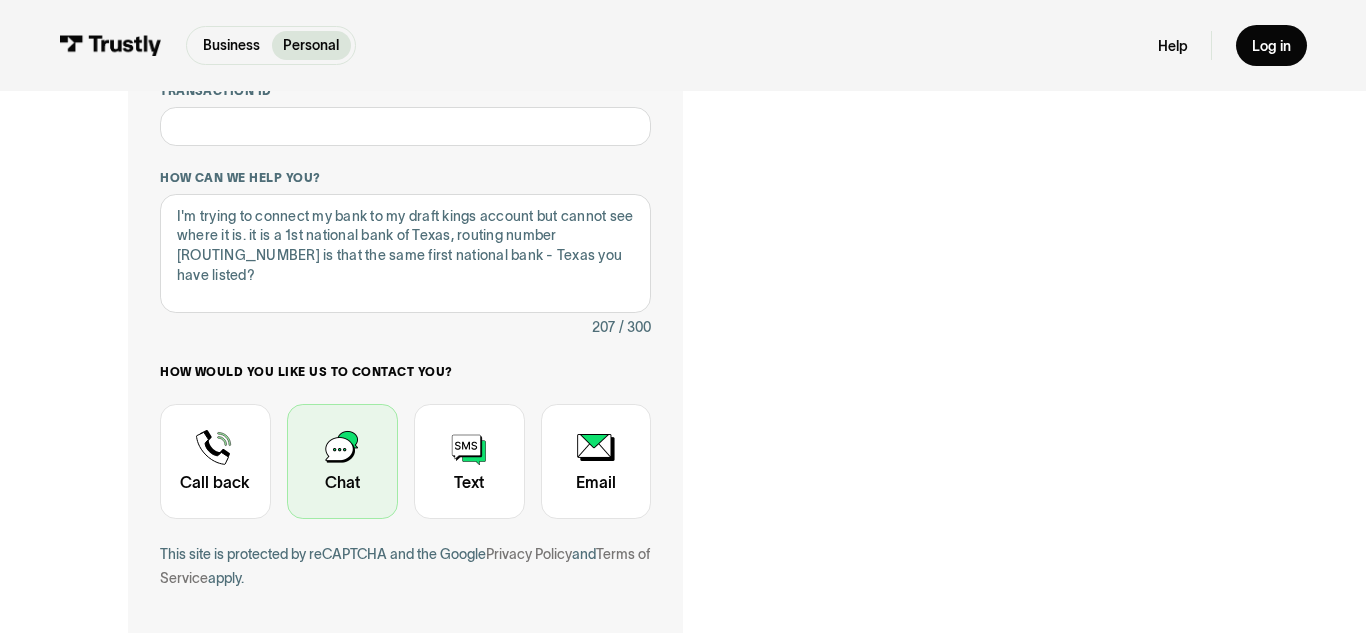 click at bounding box center [342, 461] 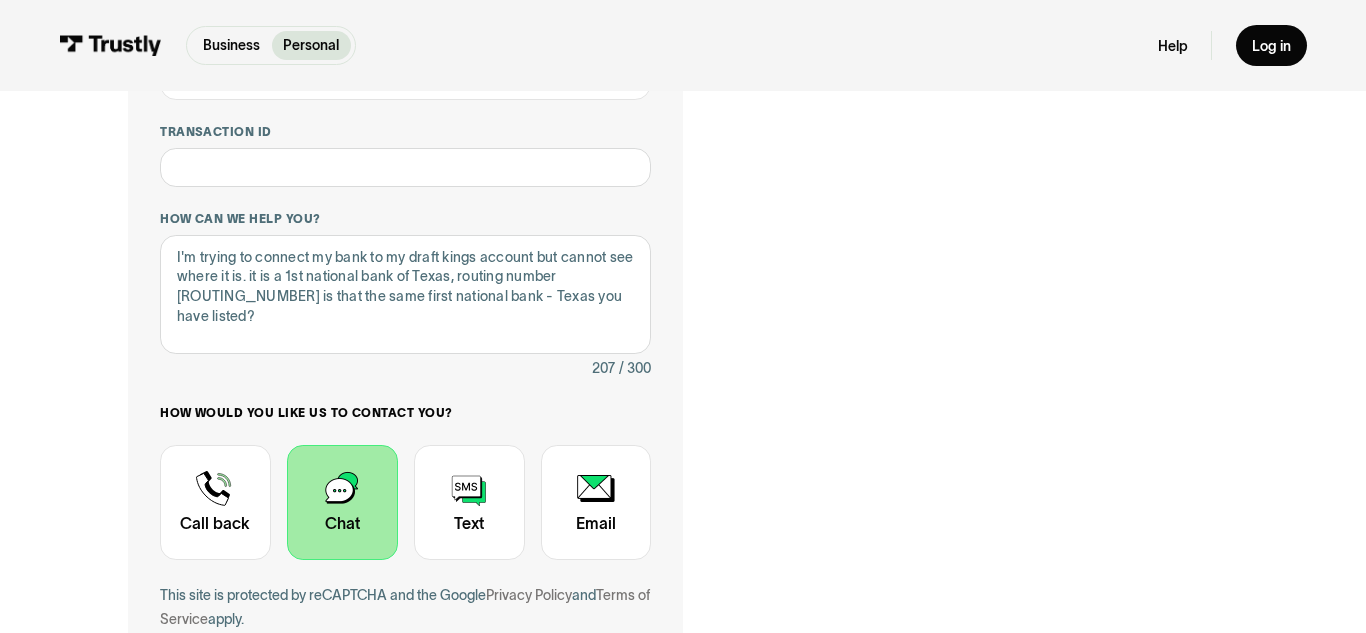 scroll, scrollTop: 380, scrollLeft: 0, axis: vertical 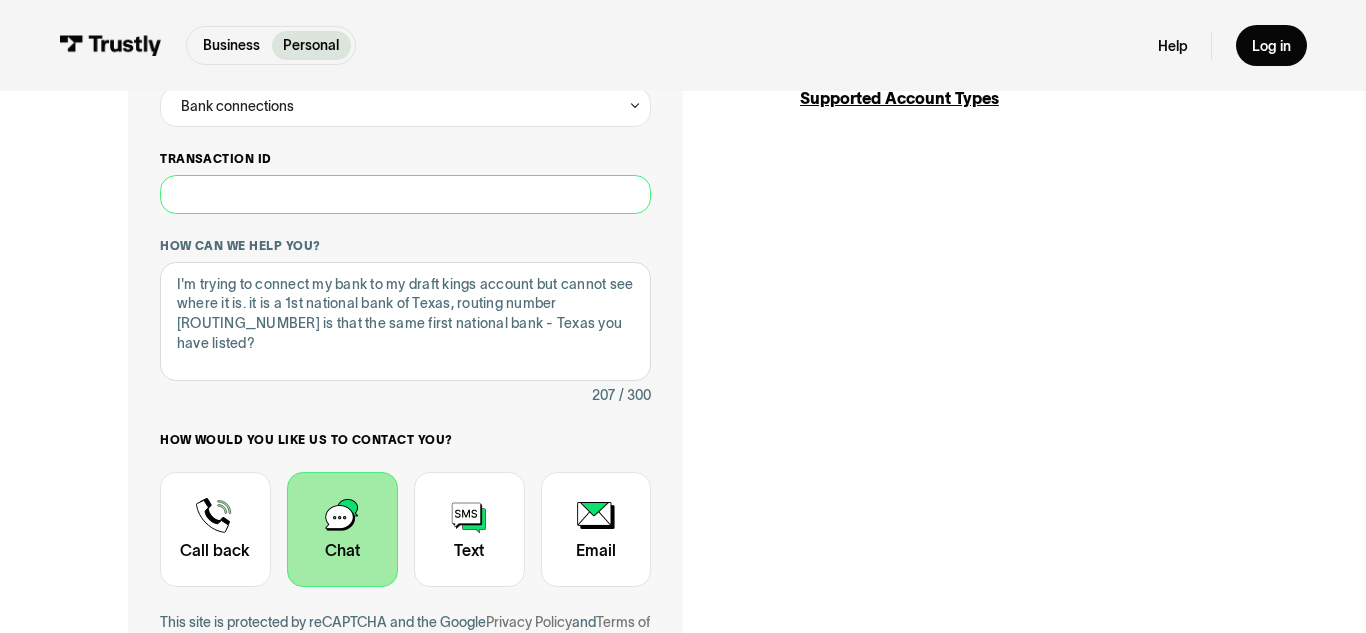 click on "Transaction ID" at bounding box center [405, 195] 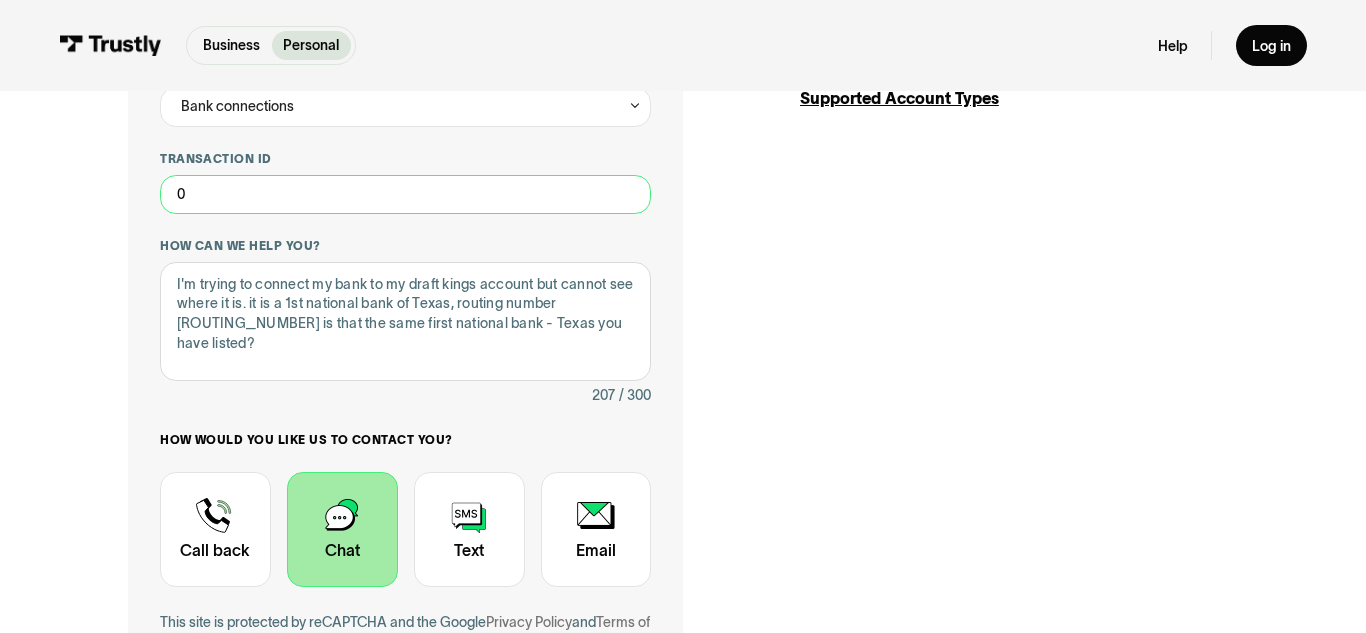 type on "0" 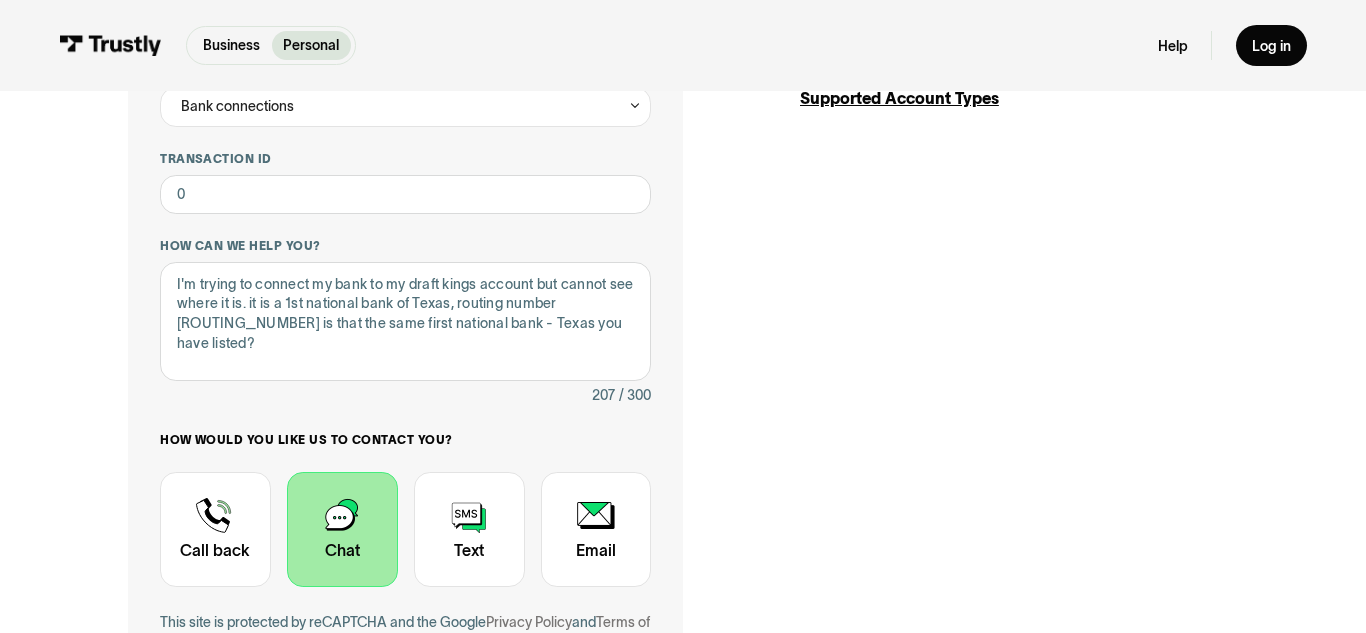 click at bounding box center [342, 529] 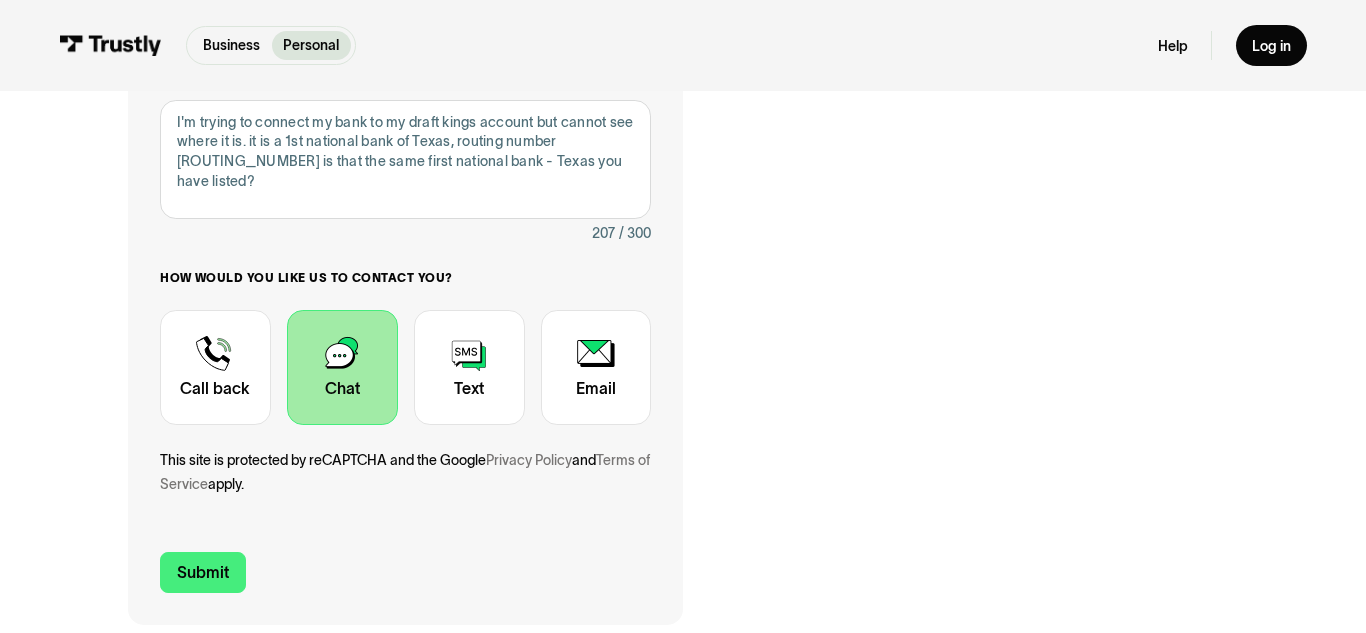 scroll, scrollTop: 550, scrollLeft: 0, axis: vertical 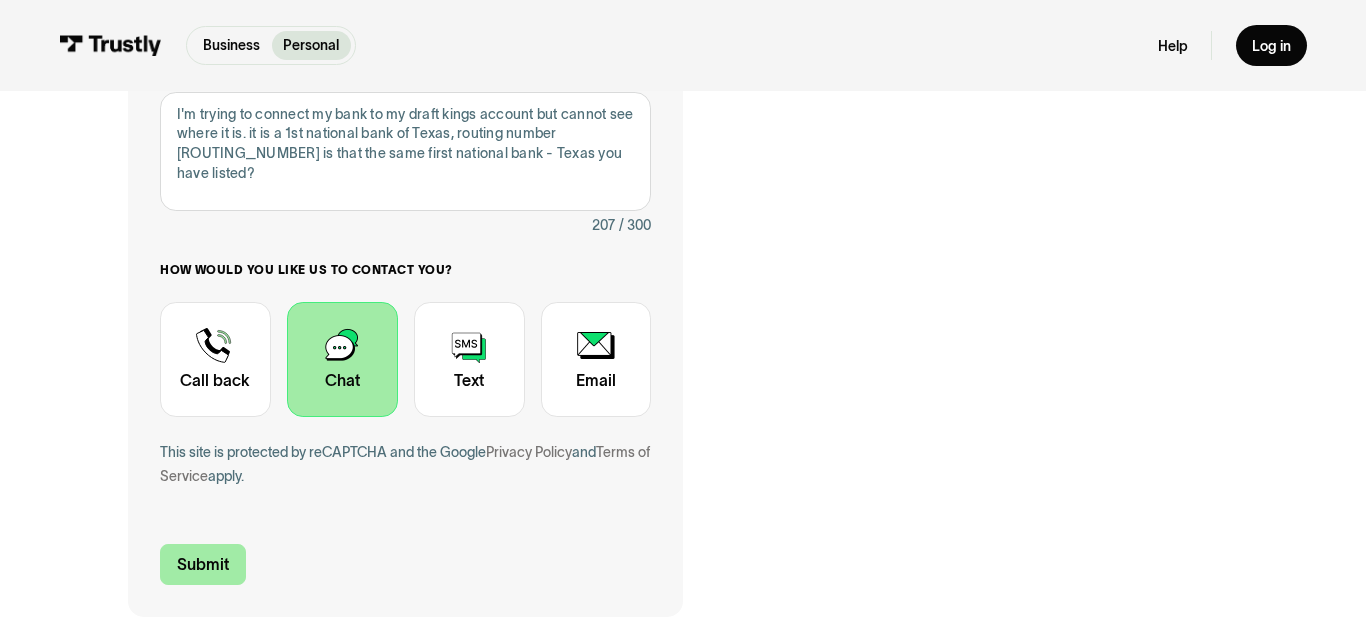 click on "Submit" at bounding box center (203, 565) 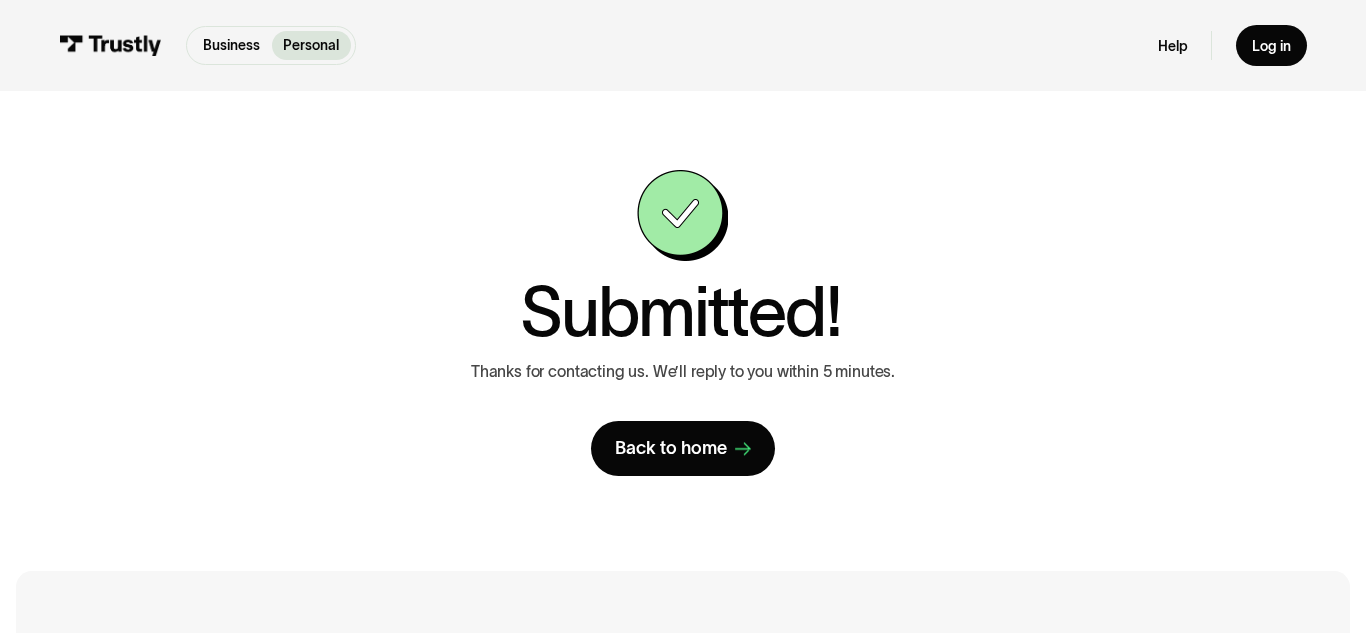 scroll, scrollTop: 0, scrollLeft: 0, axis: both 